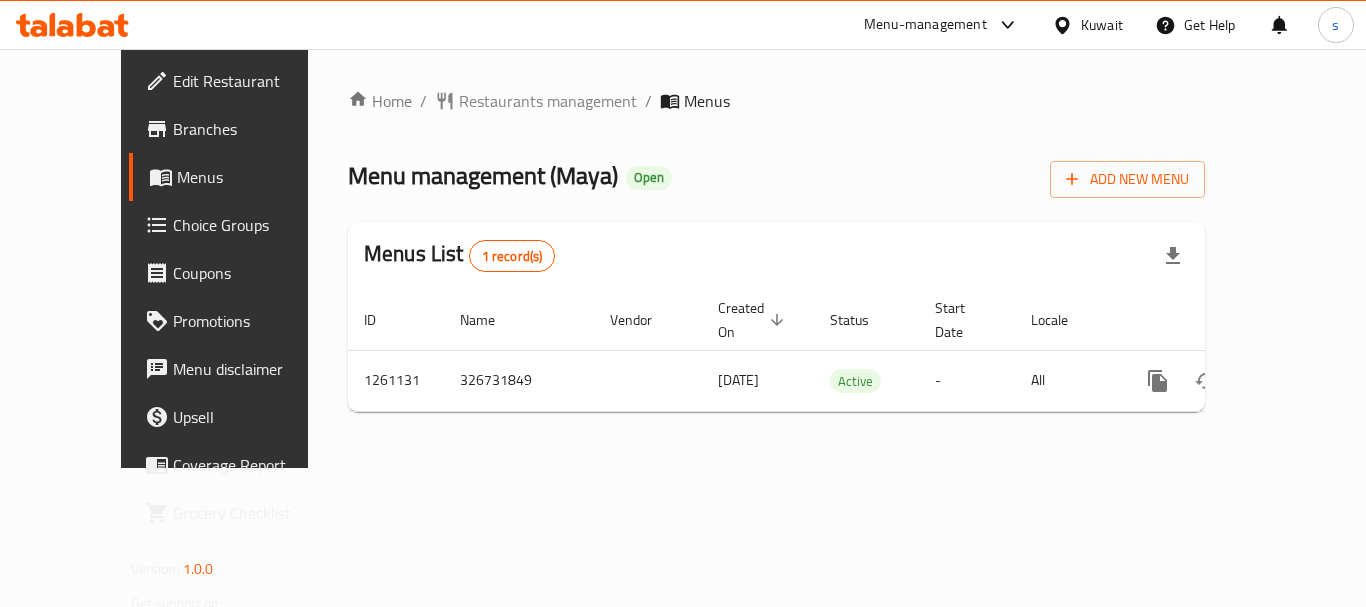 scroll, scrollTop: 0, scrollLeft: 0, axis: both 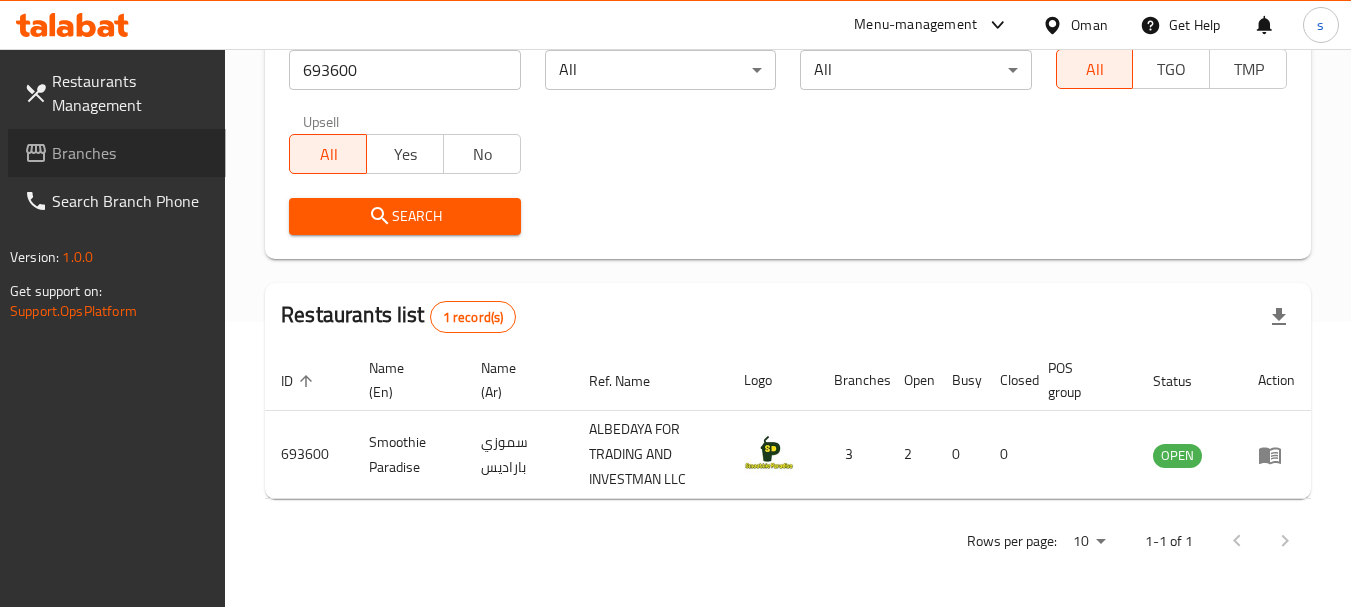 click on "Branches" at bounding box center [131, 153] 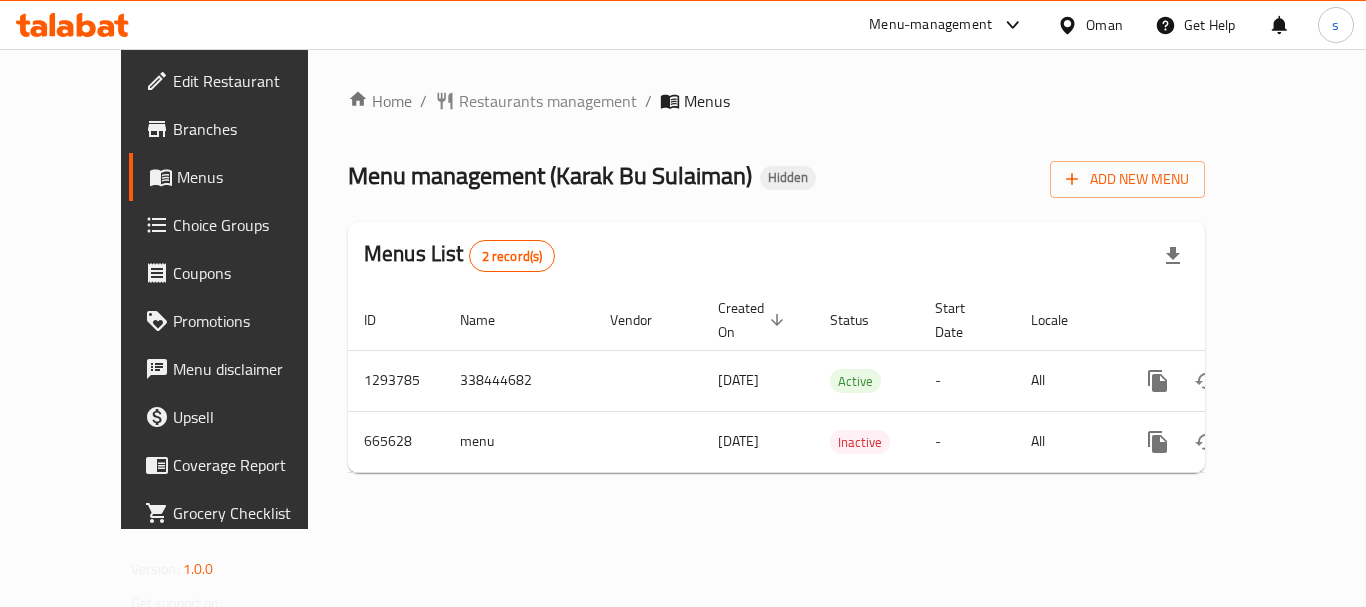 scroll, scrollTop: 0, scrollLeft: 0, axis: both 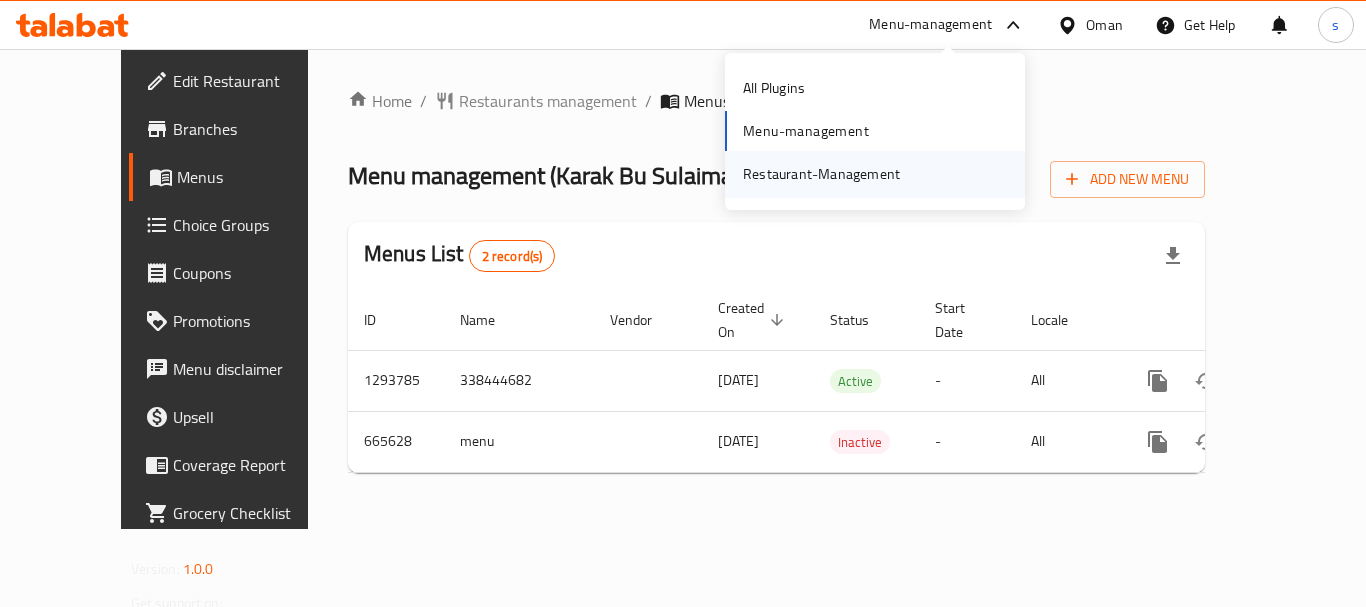click on "Restaurant-Management" at bounding box center [821, 174] 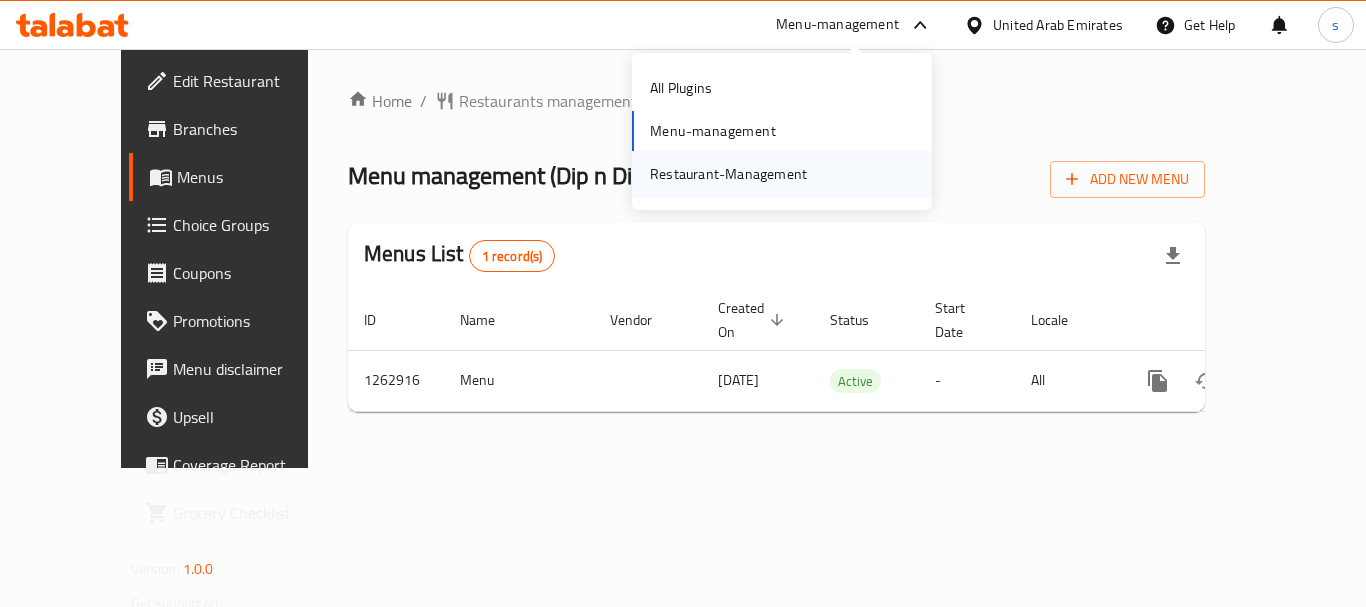 scroll, scrollTop: 0, scrollLeft: 0, axis: both 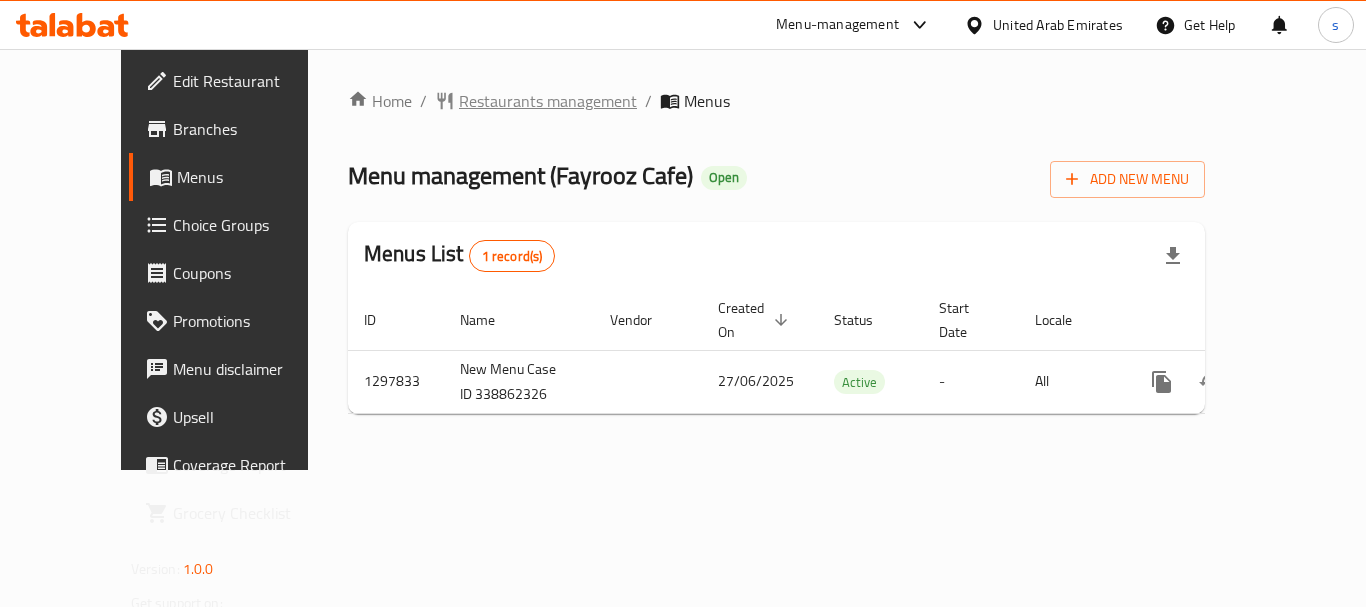 click on "Restaurants management" at bounding box center (548, 101) 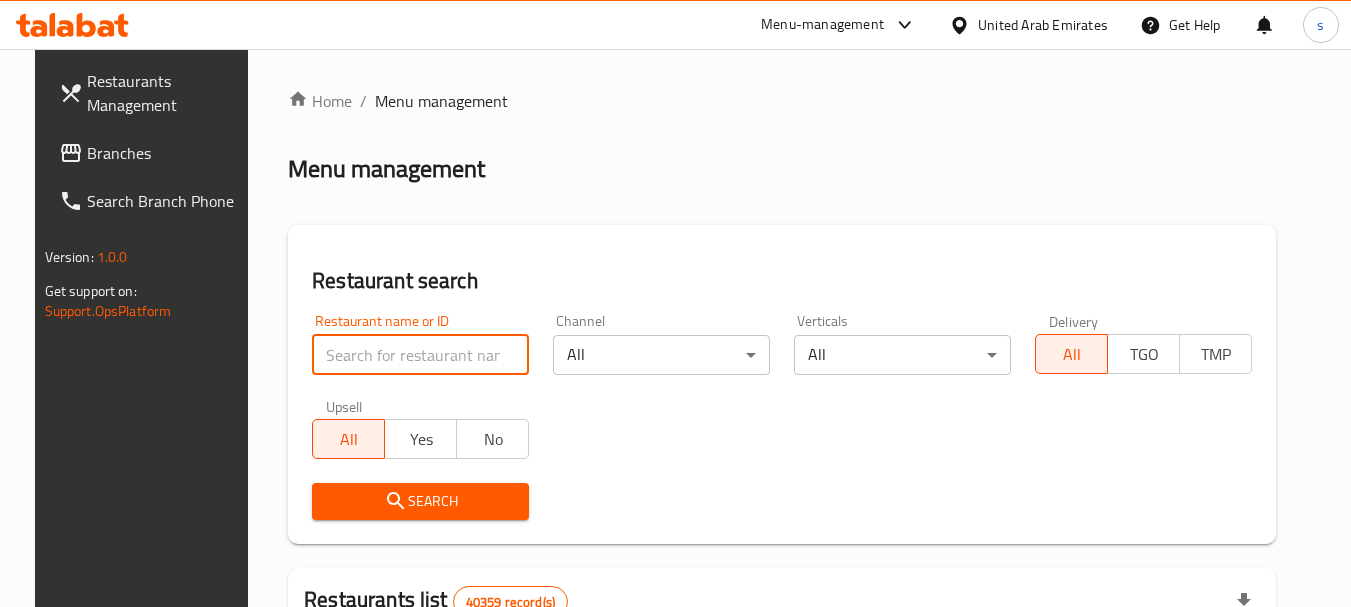 click at bounding box center [420, 355] 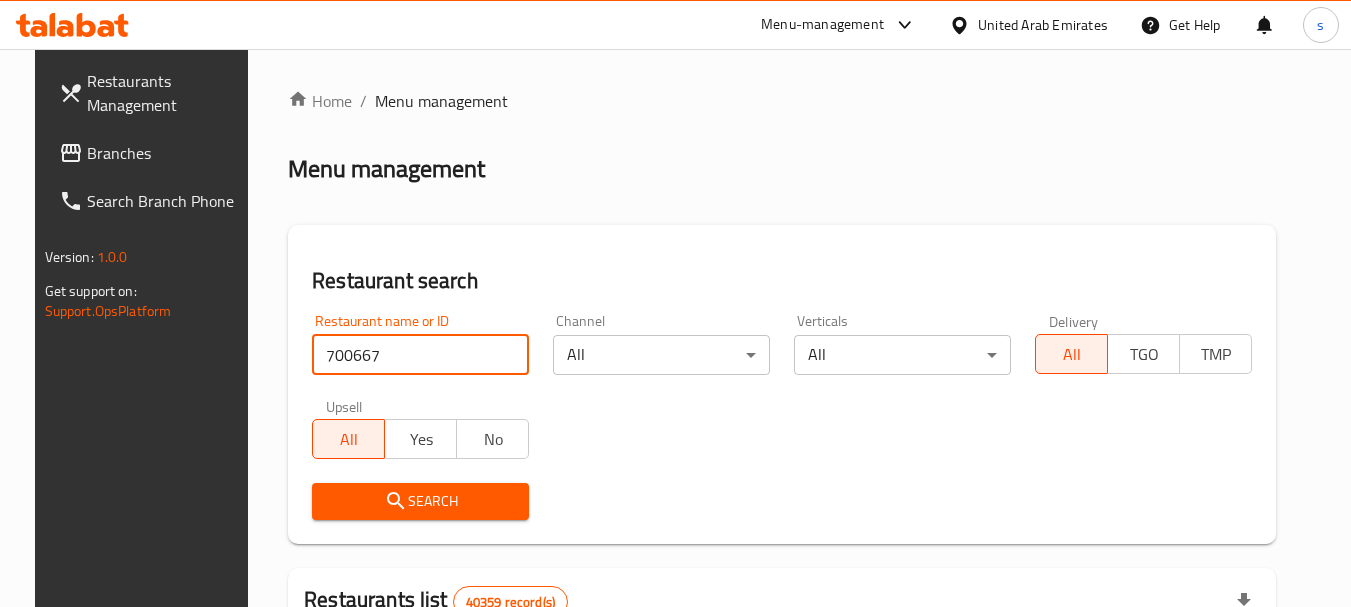 type on "700667" 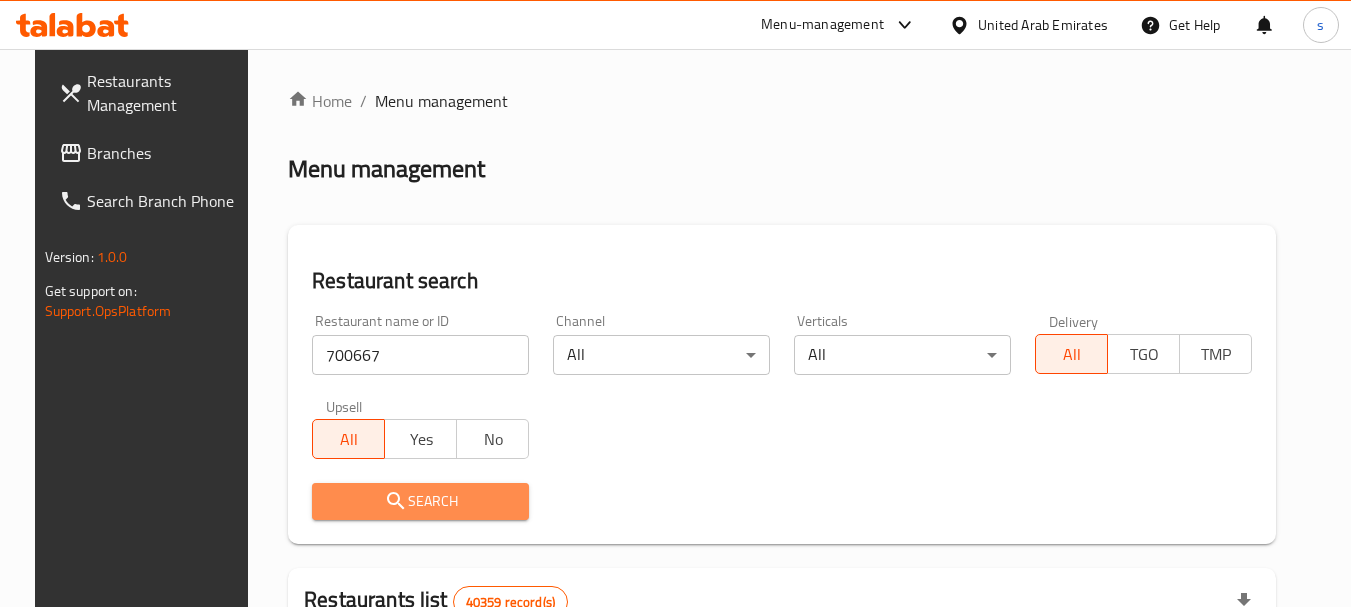 click 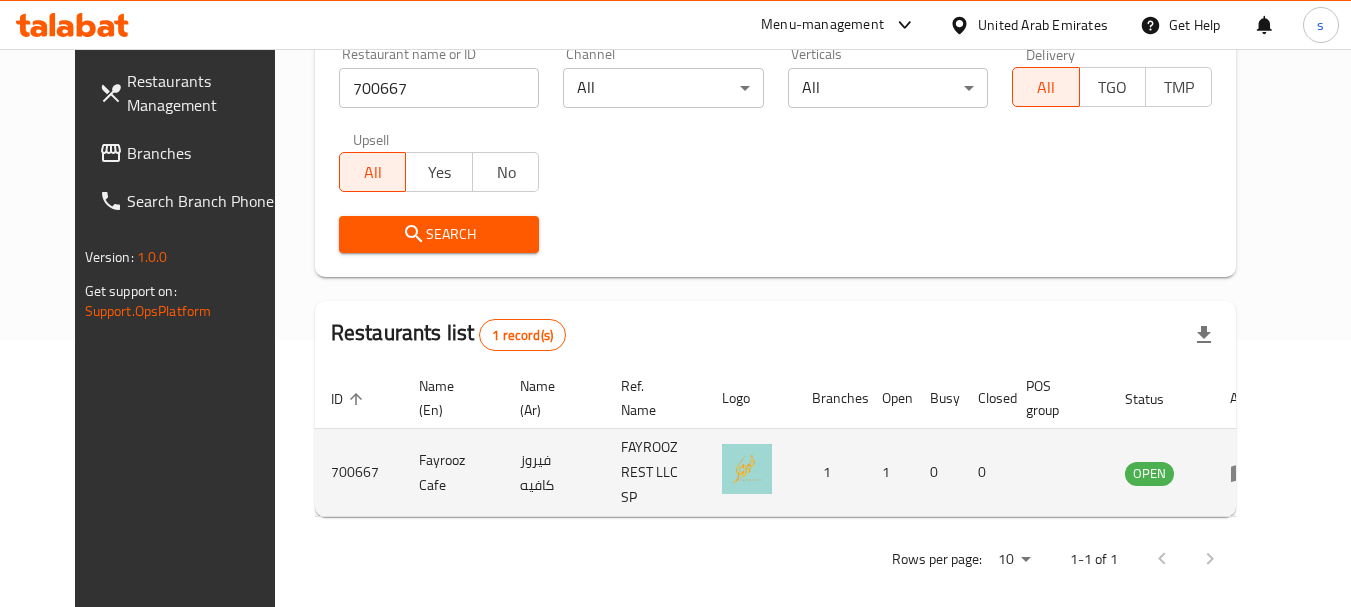 scroll, scrollTop: 268, scrollLeft: 0, axis: vertical 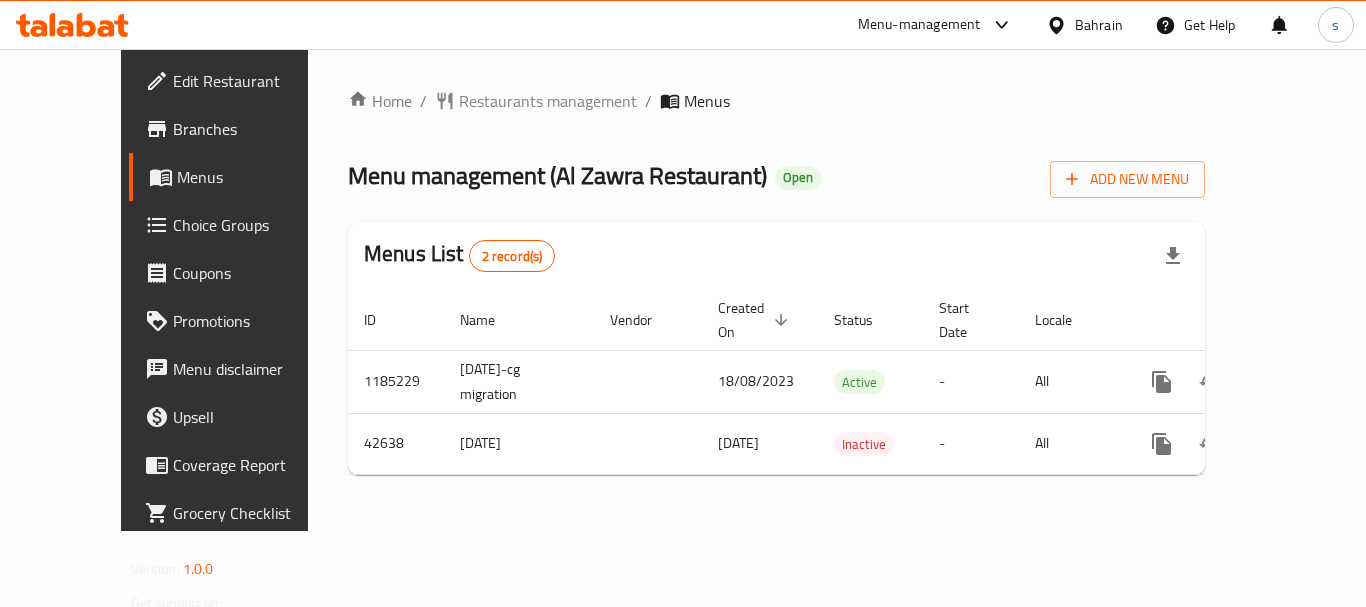 click on "Restaurants management" at bounding box center (548, 101) 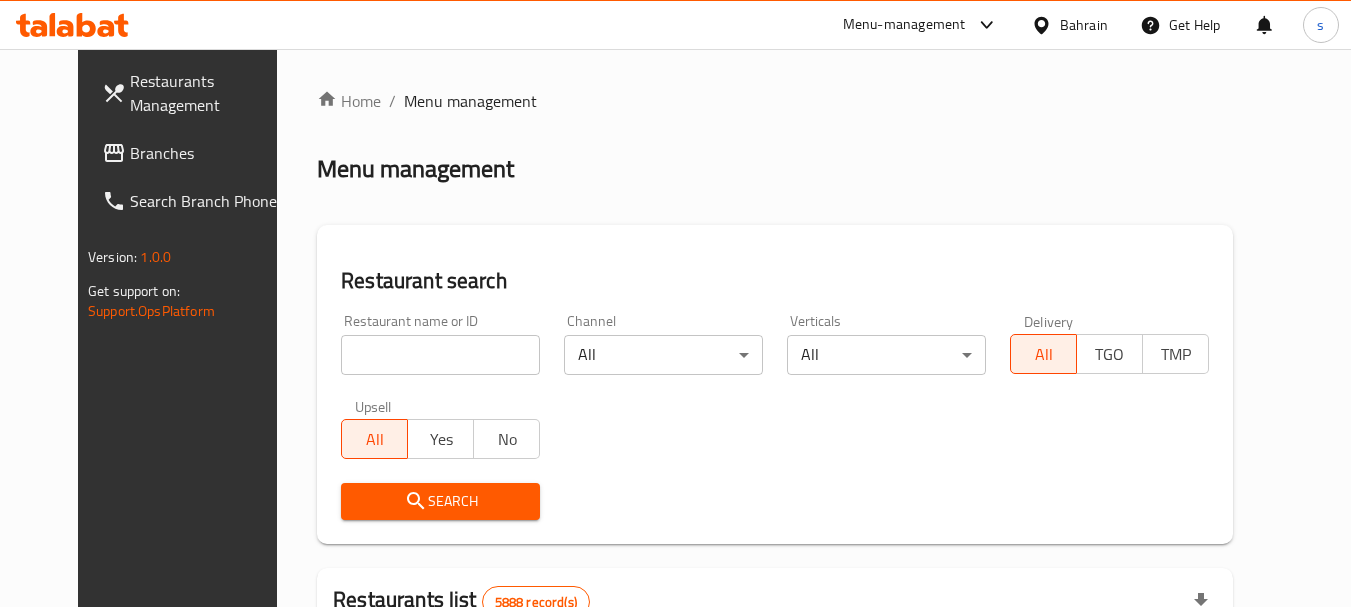click on "Branches" at bounding box center (209, 153) 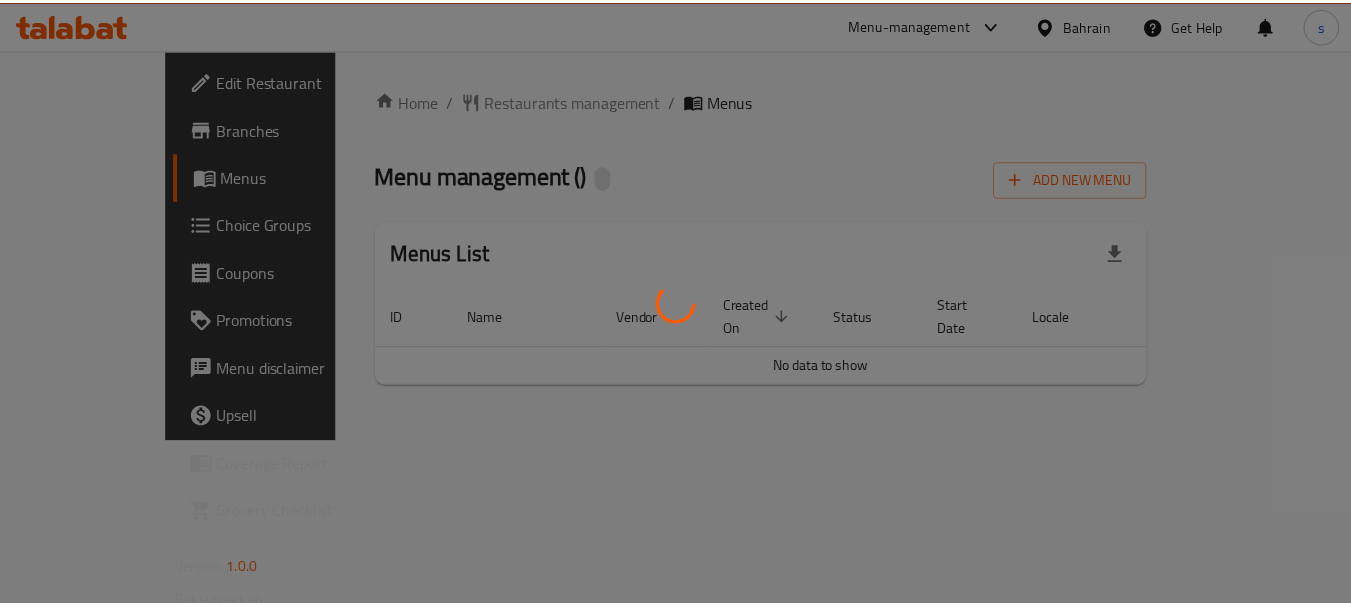 scroll, scrollTop: 0, scrollLeft: 0, axis: both 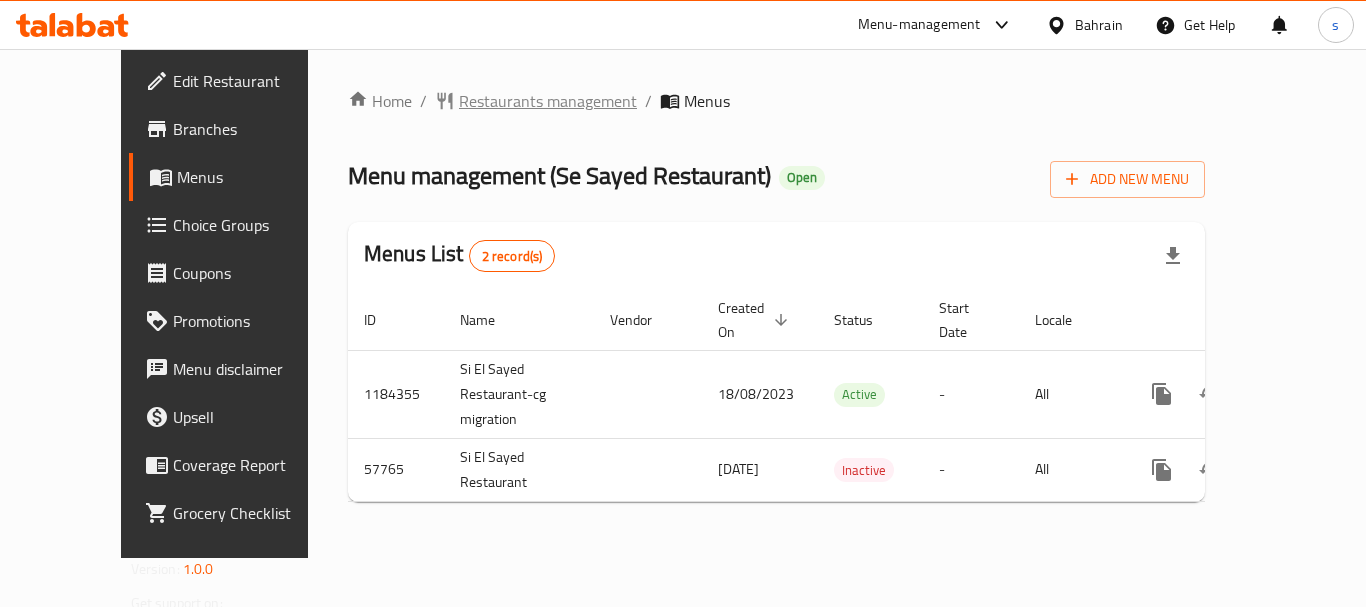click on "Restaurants management" at bounding box center [548, 101] 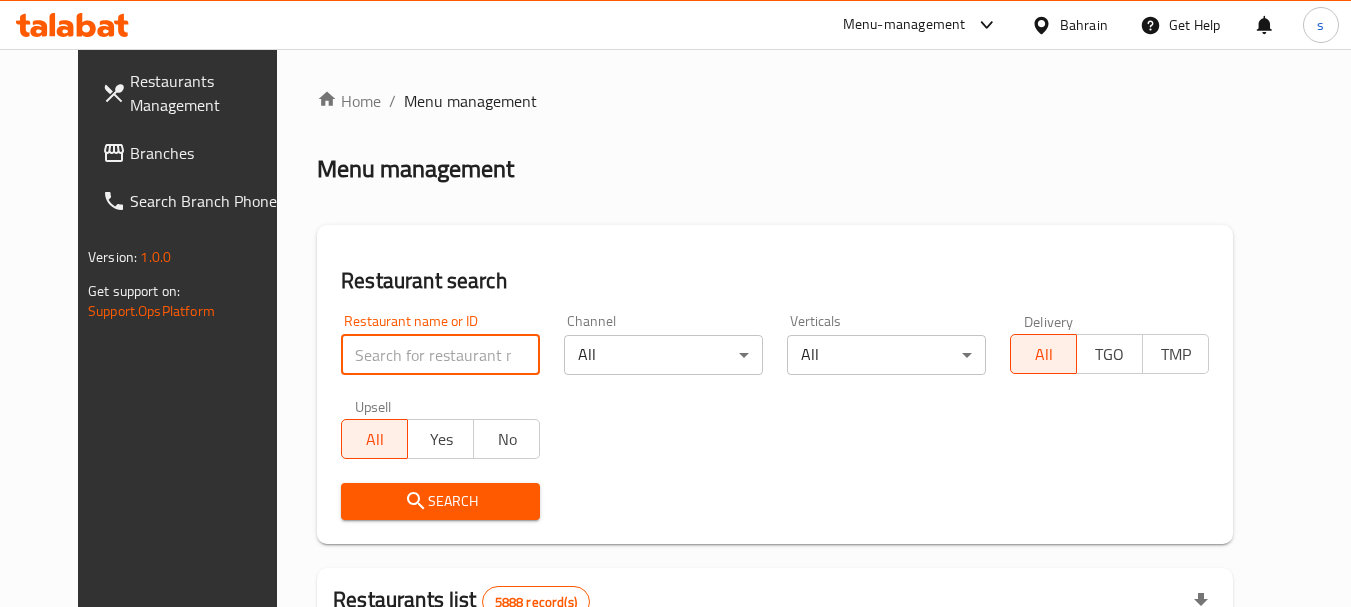 click at bounding box center [440, 355] 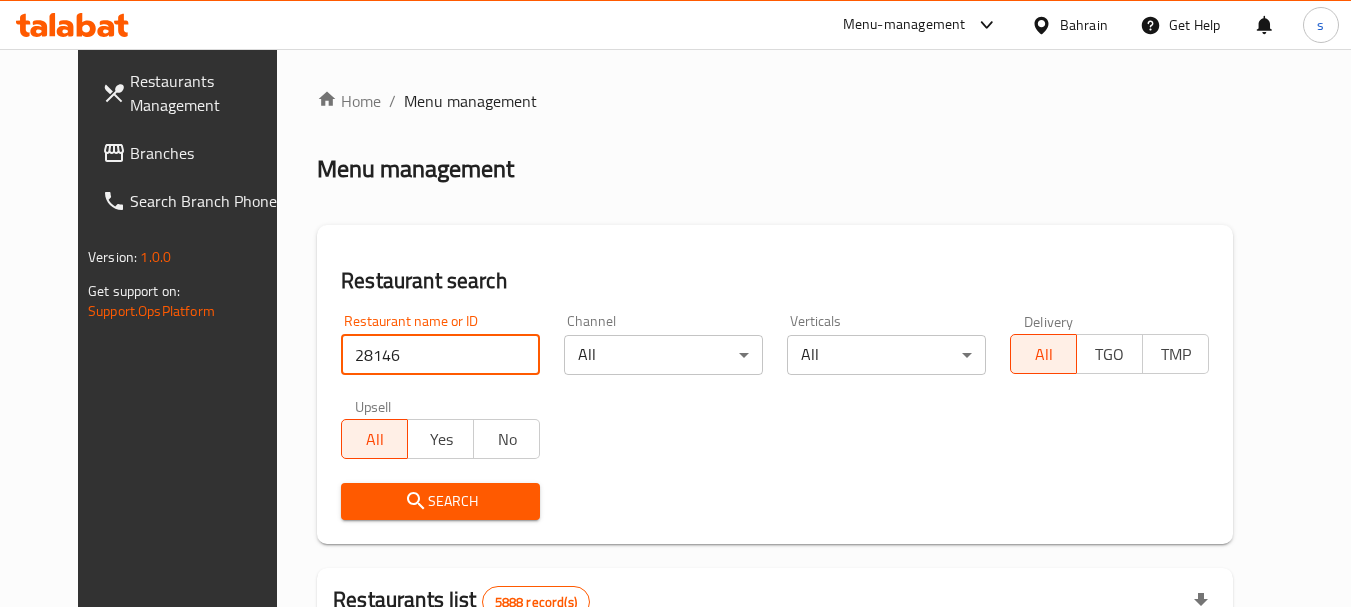 type on "28146" 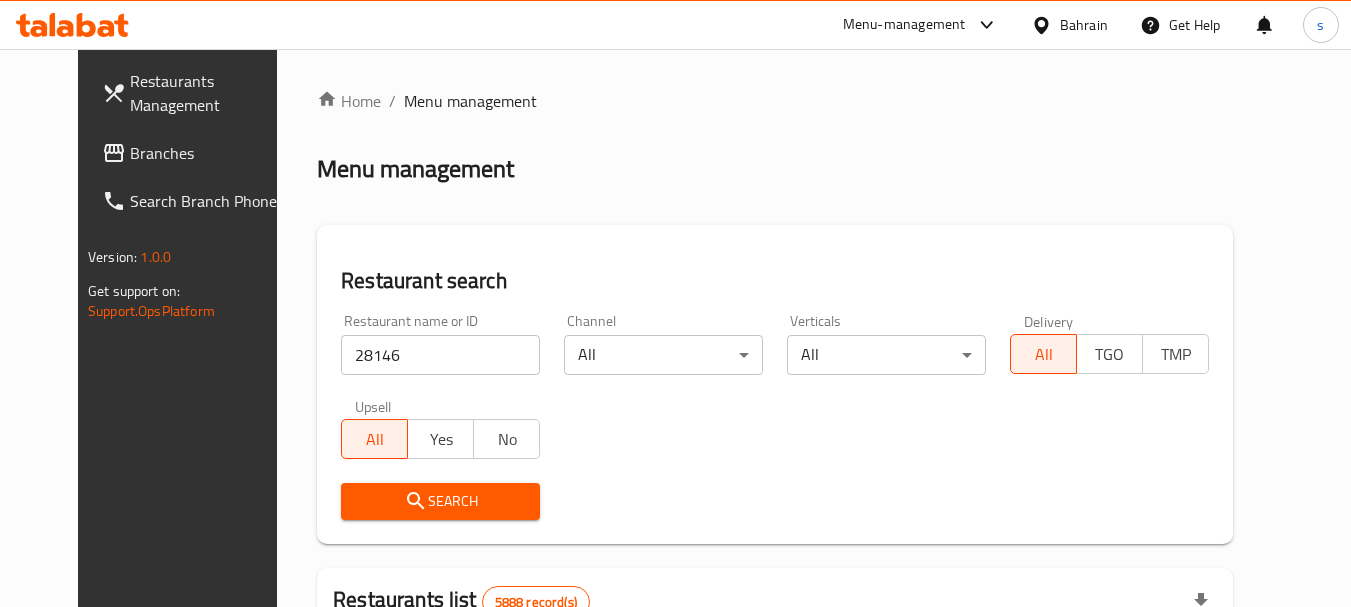 click on "Search" at bounding box center (440, 501) 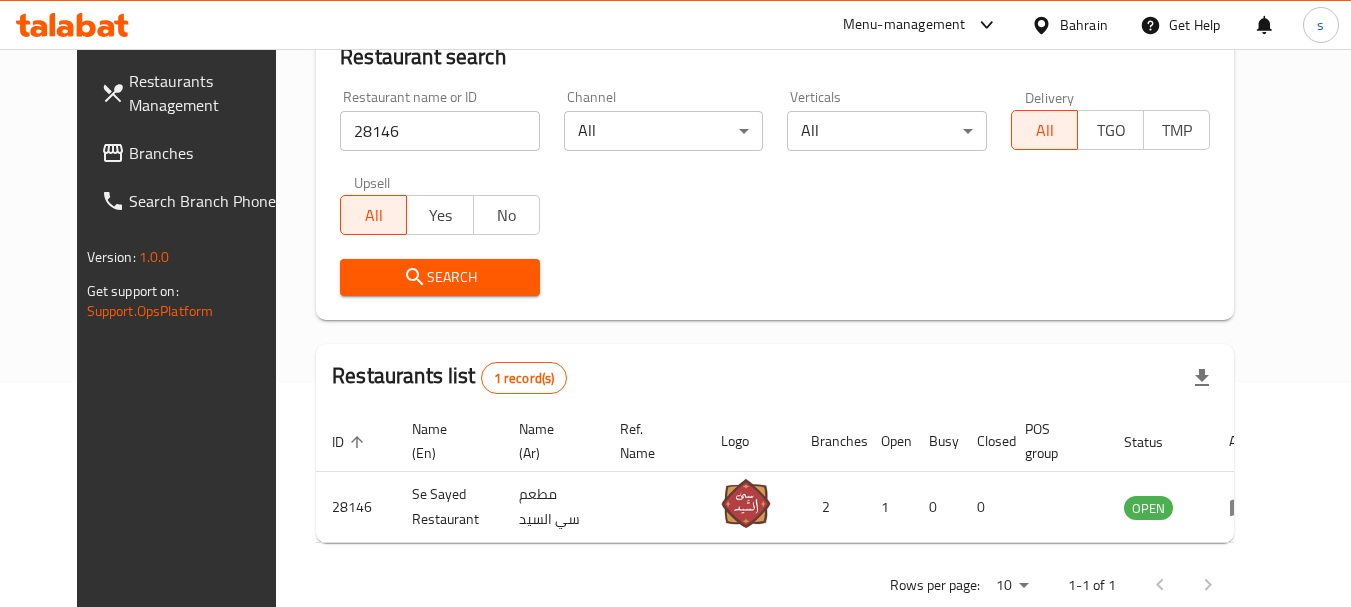 scroll, scrollTop: 268, scrollLeft: 0, axis: vertical 